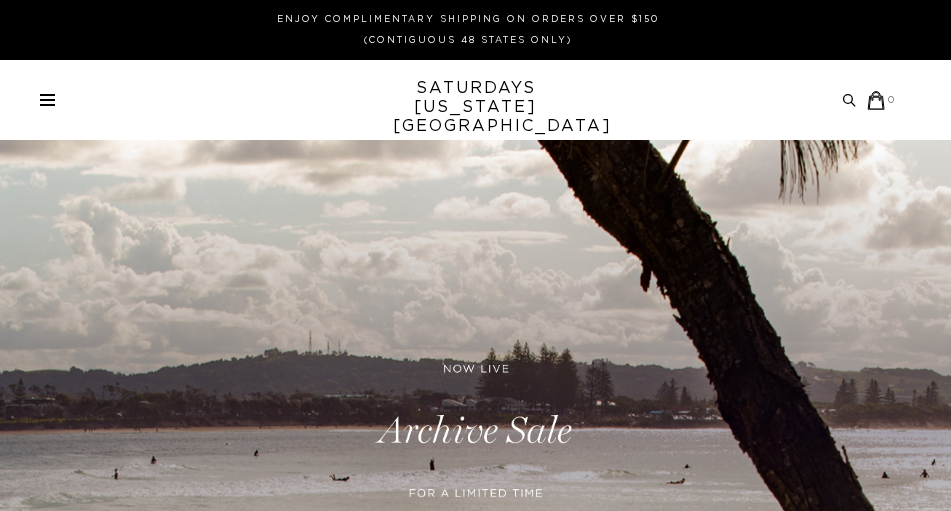 scroll, scrollTop: 0, scrollLeft: 0, axis: both 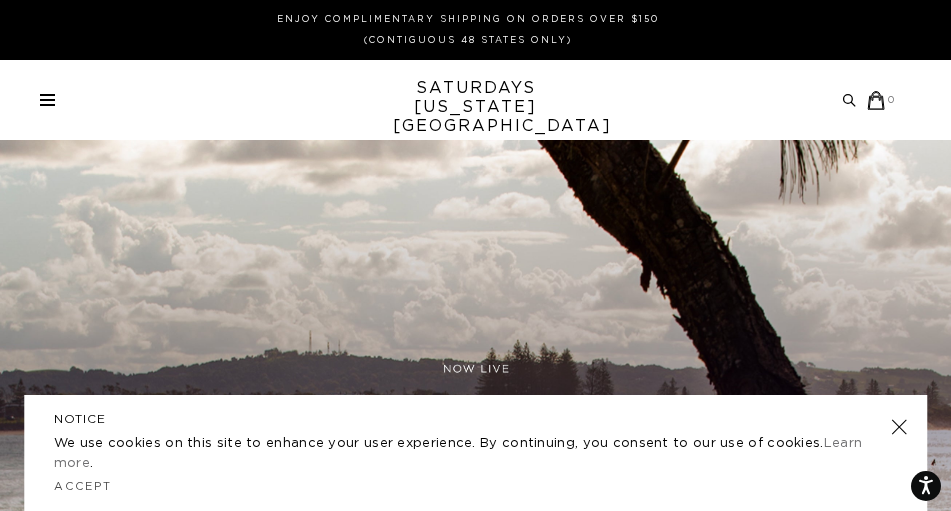 click at bounding box center (47, 95) 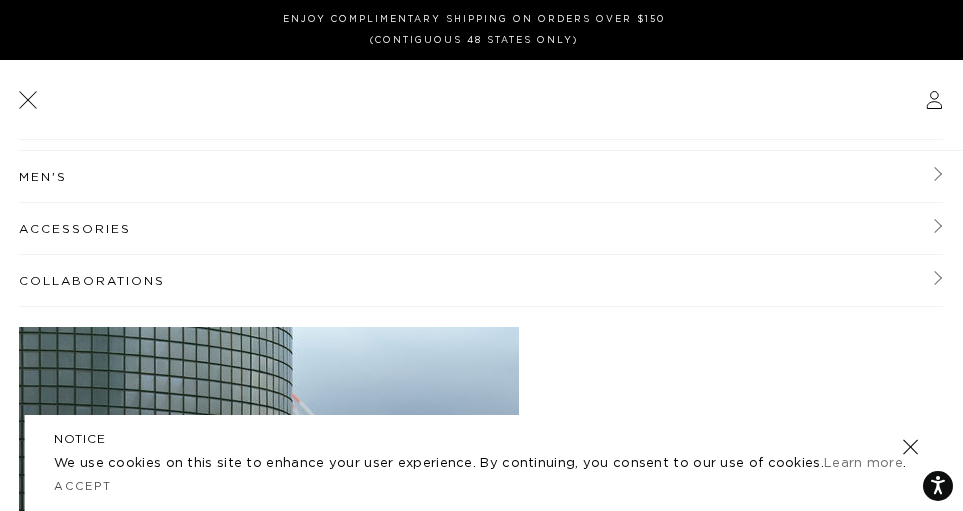 scroll, scrollTop: 104, scrollLeft: 0, axis: vertical 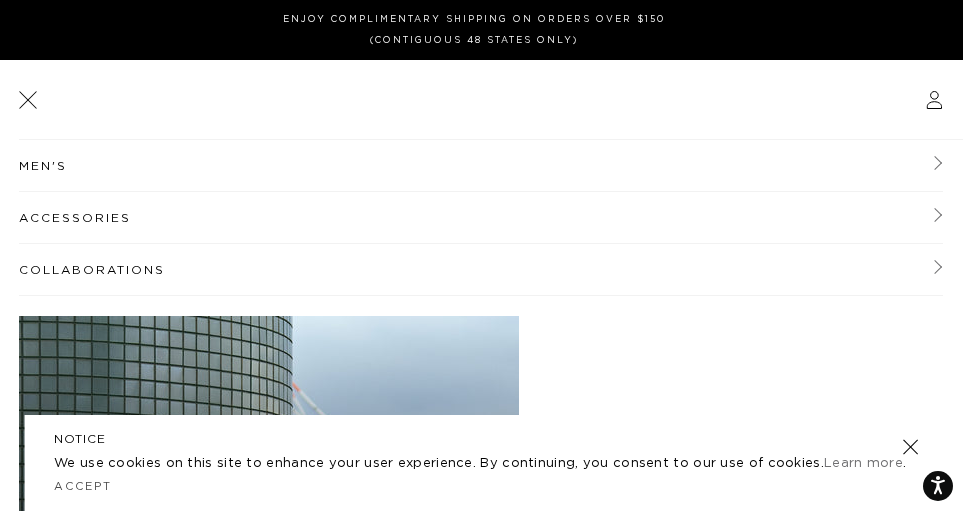 click on "Accessories" at bounding box center (481, 218) 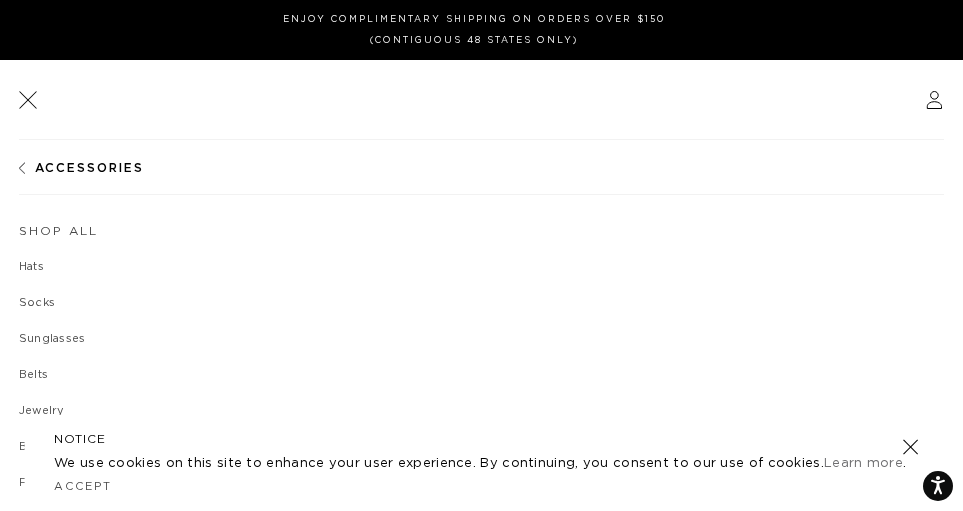 click on "Hats" at bounding box center [481, 267] 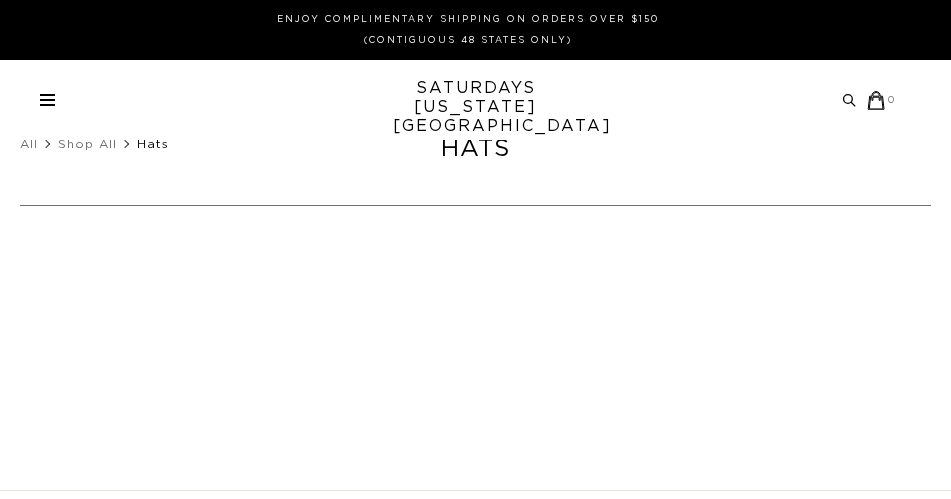 scroll, scrollTop: 0, scrollLeft: 0, axis: both 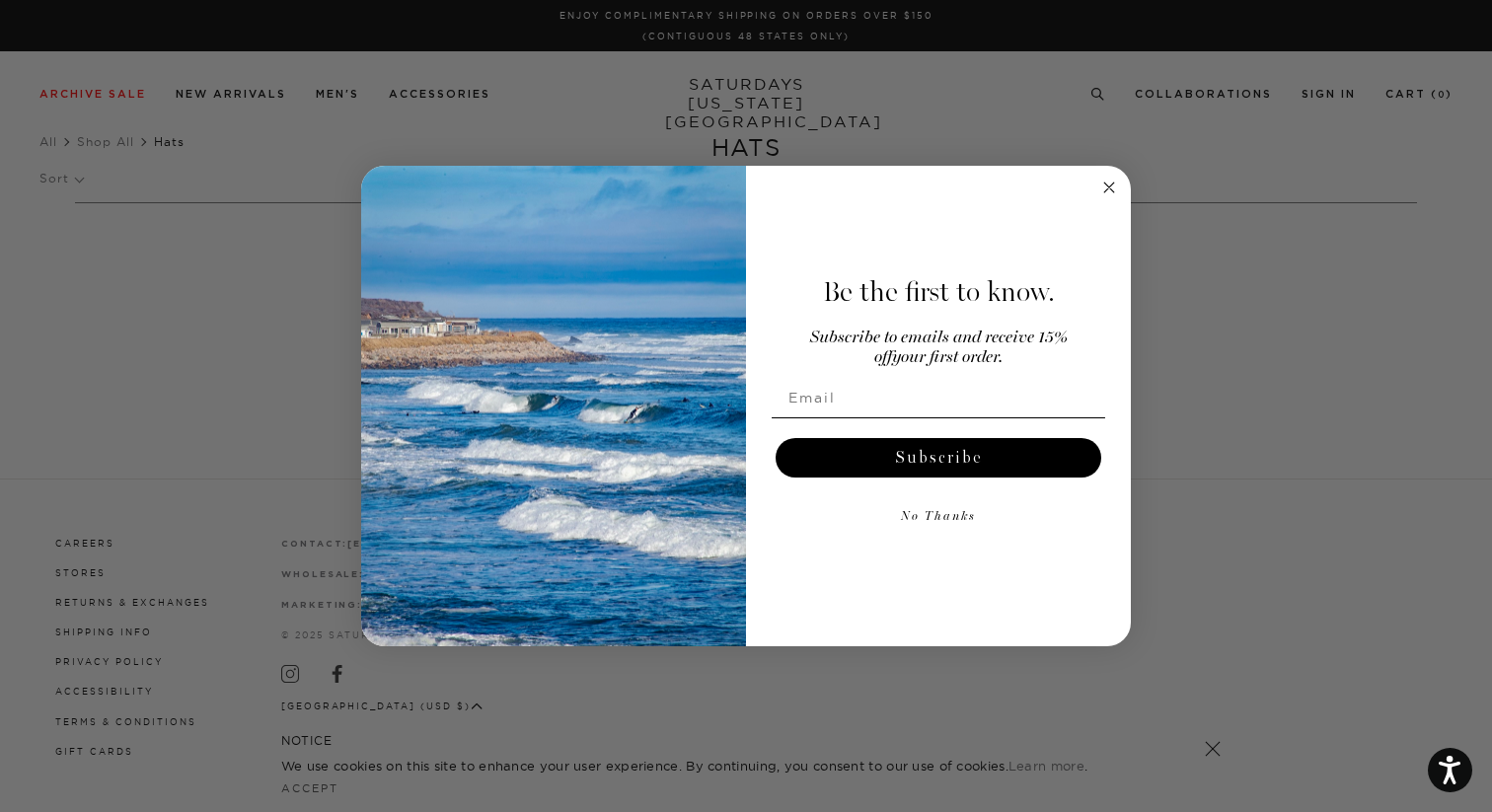 click 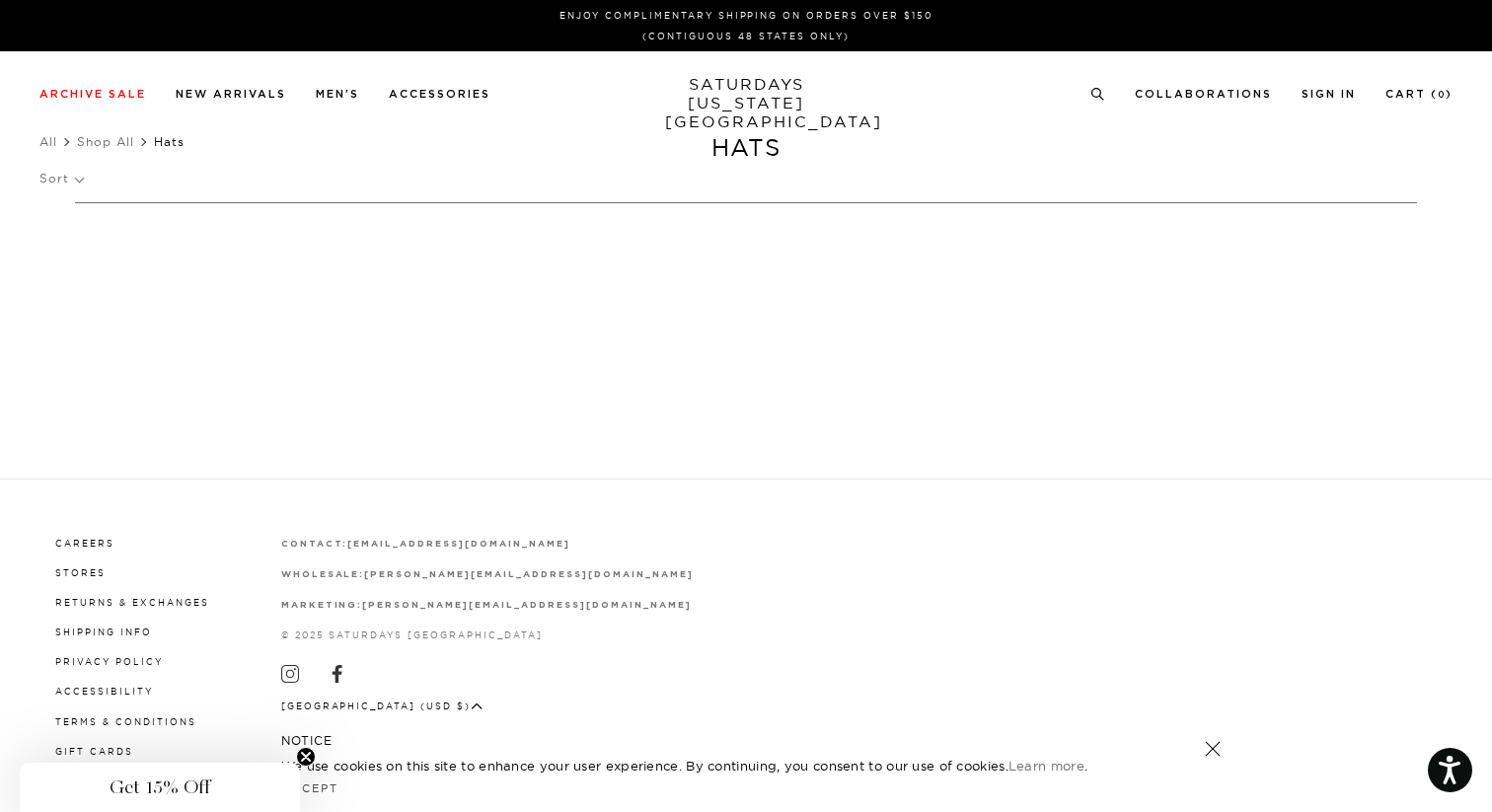 click on "Hats" at bounding box center [169, 141] 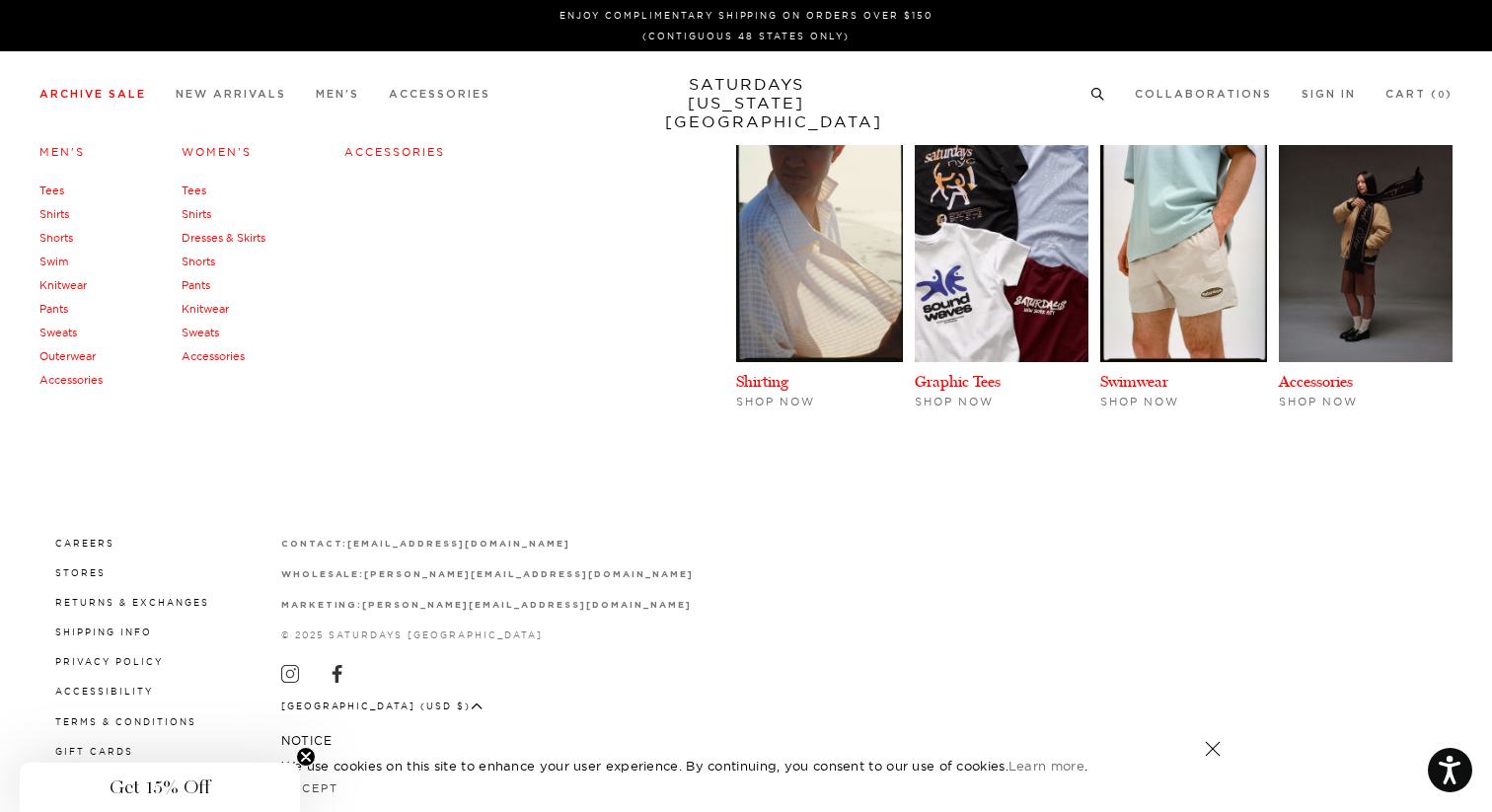 click on "Archive Sale" at bounding box center (93, 94) 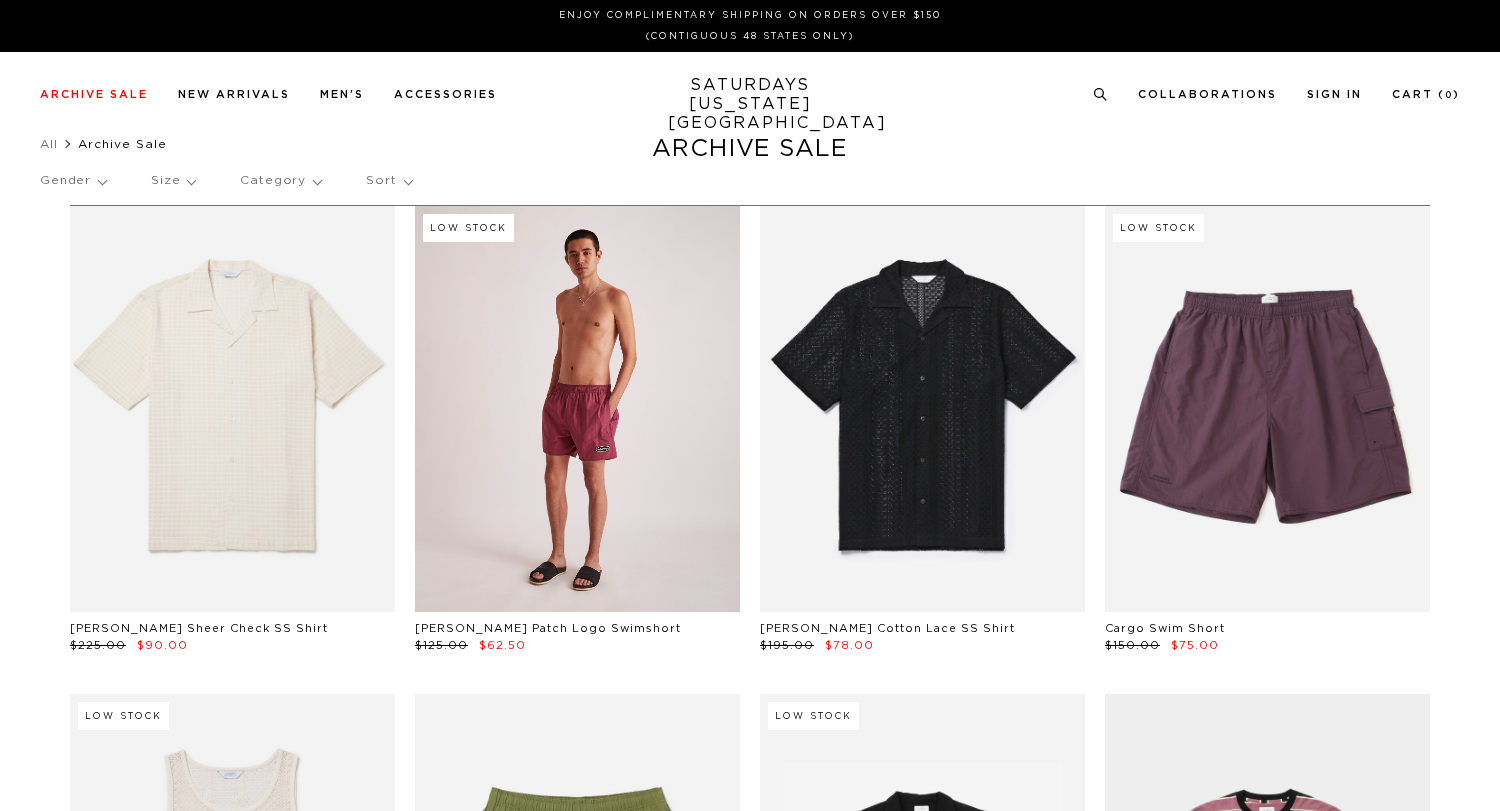 scroll, scrollTop: 0, scrollLeft: 0, axis: both 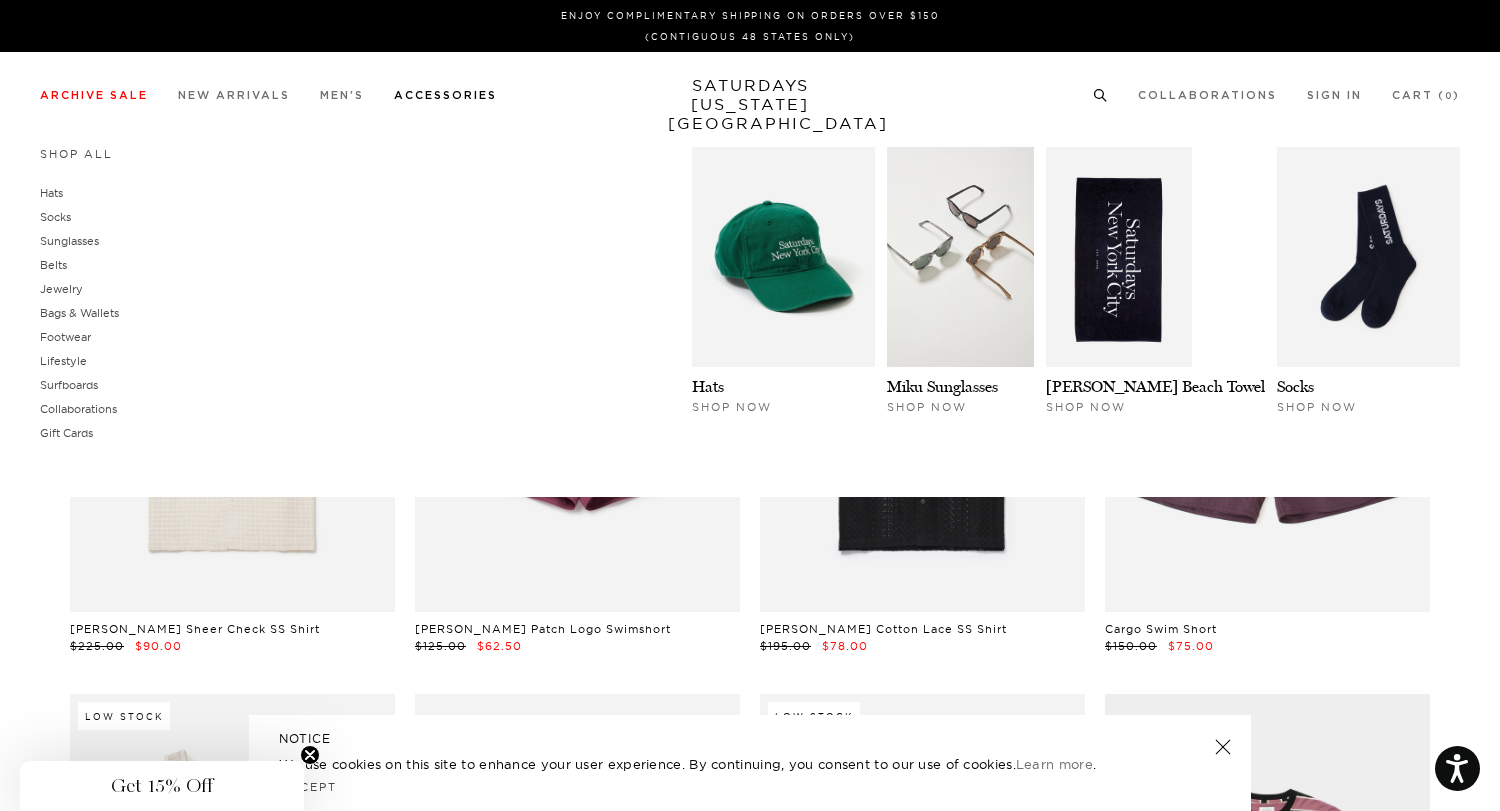 click on "Accessories" at bounding box center (445, 95) 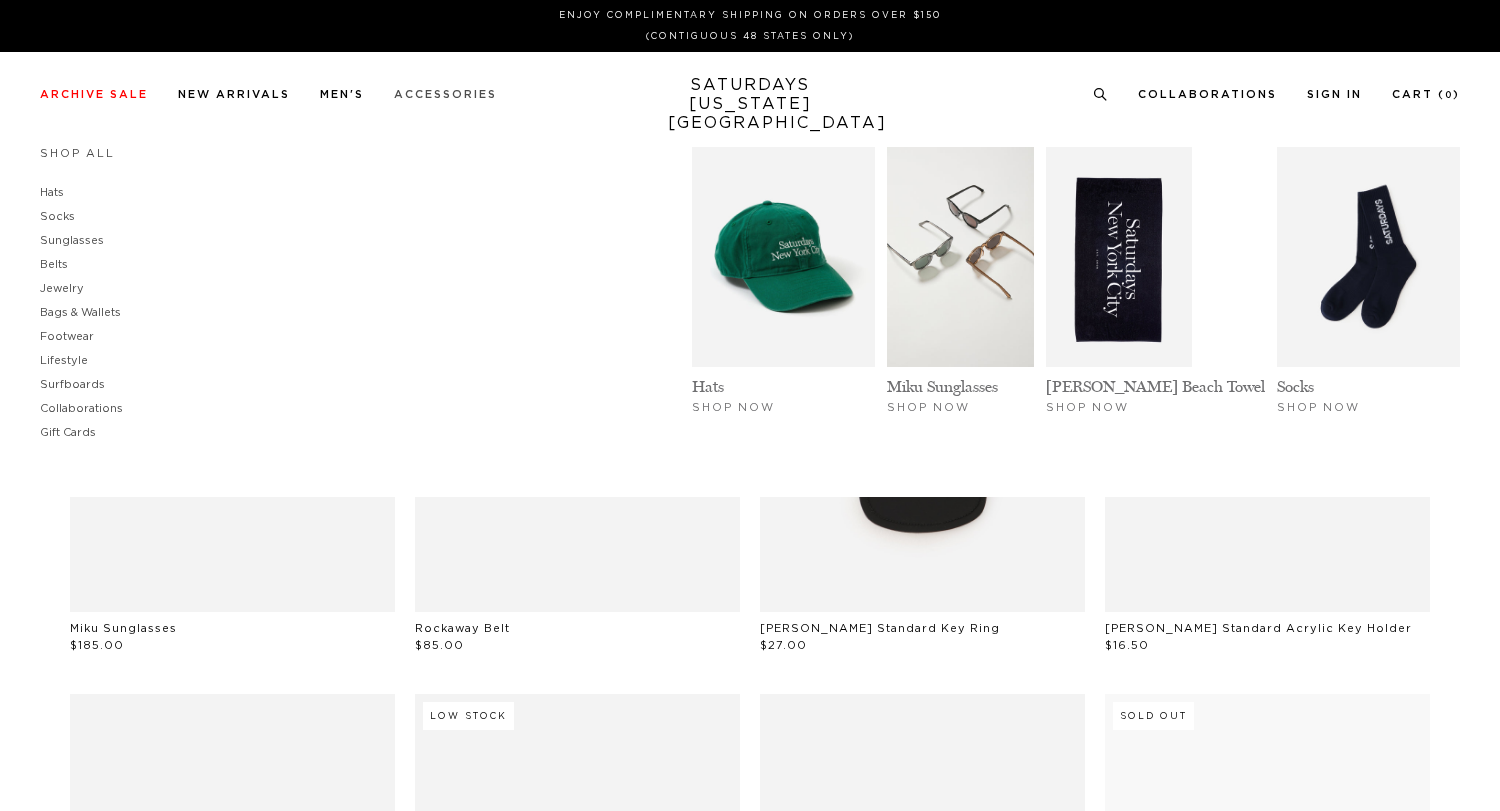 scroll, scrollTop: 0, scrollLeft: 0, axis: both 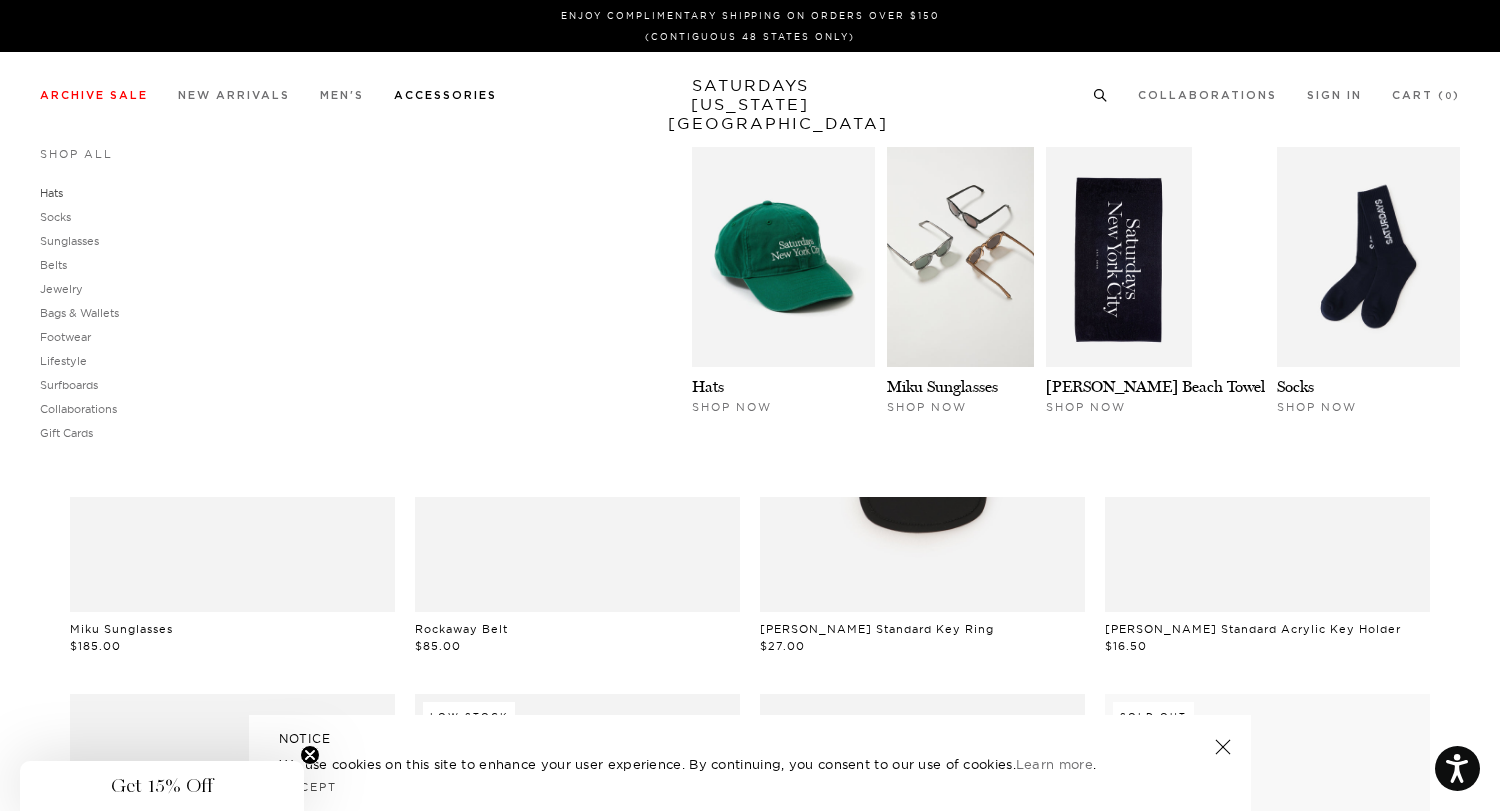 click on "Hats" at bounding box center [51, 193] 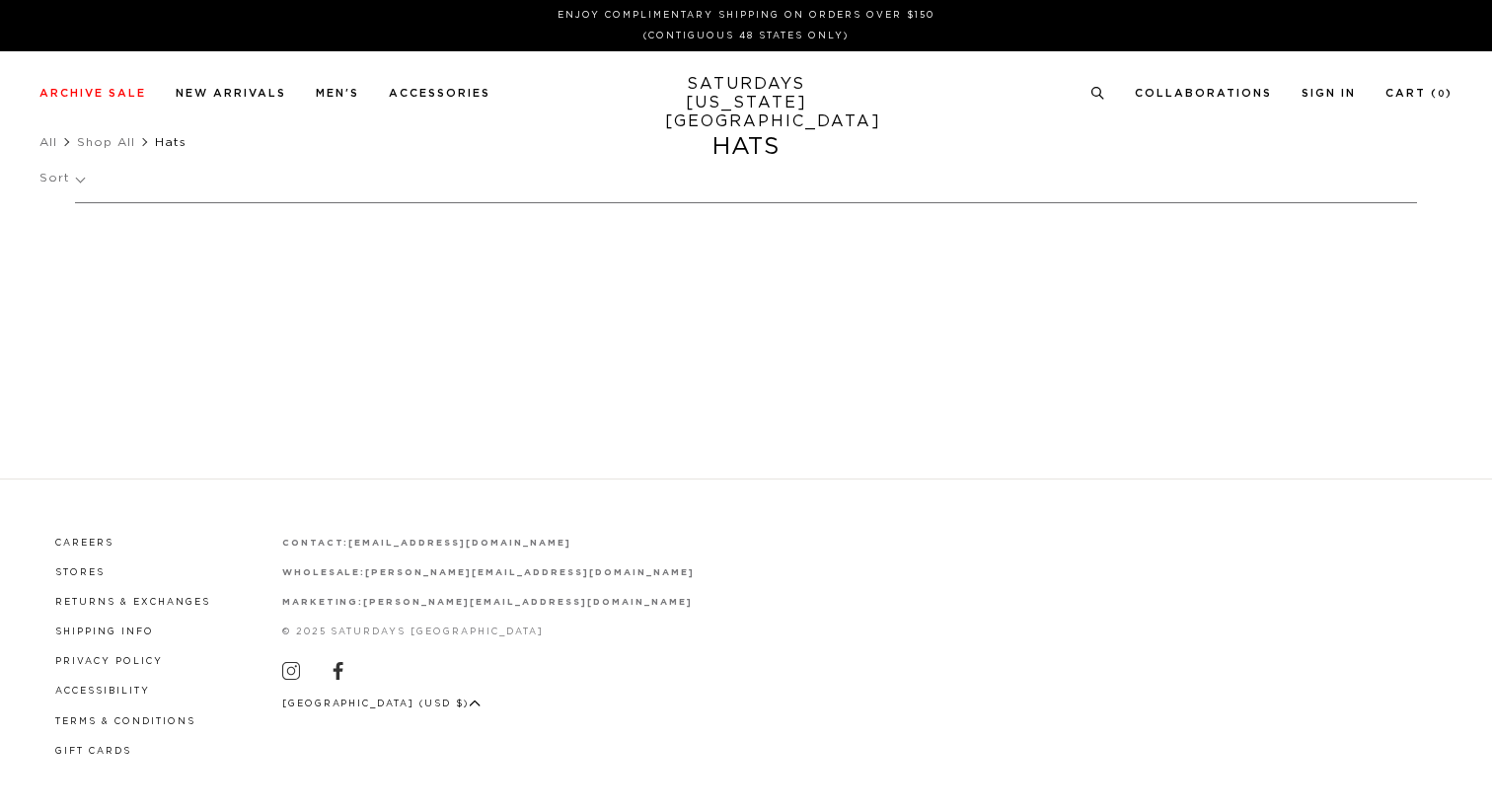 scroll, scrollTop: 0, scrollLeft: 0, axis: both 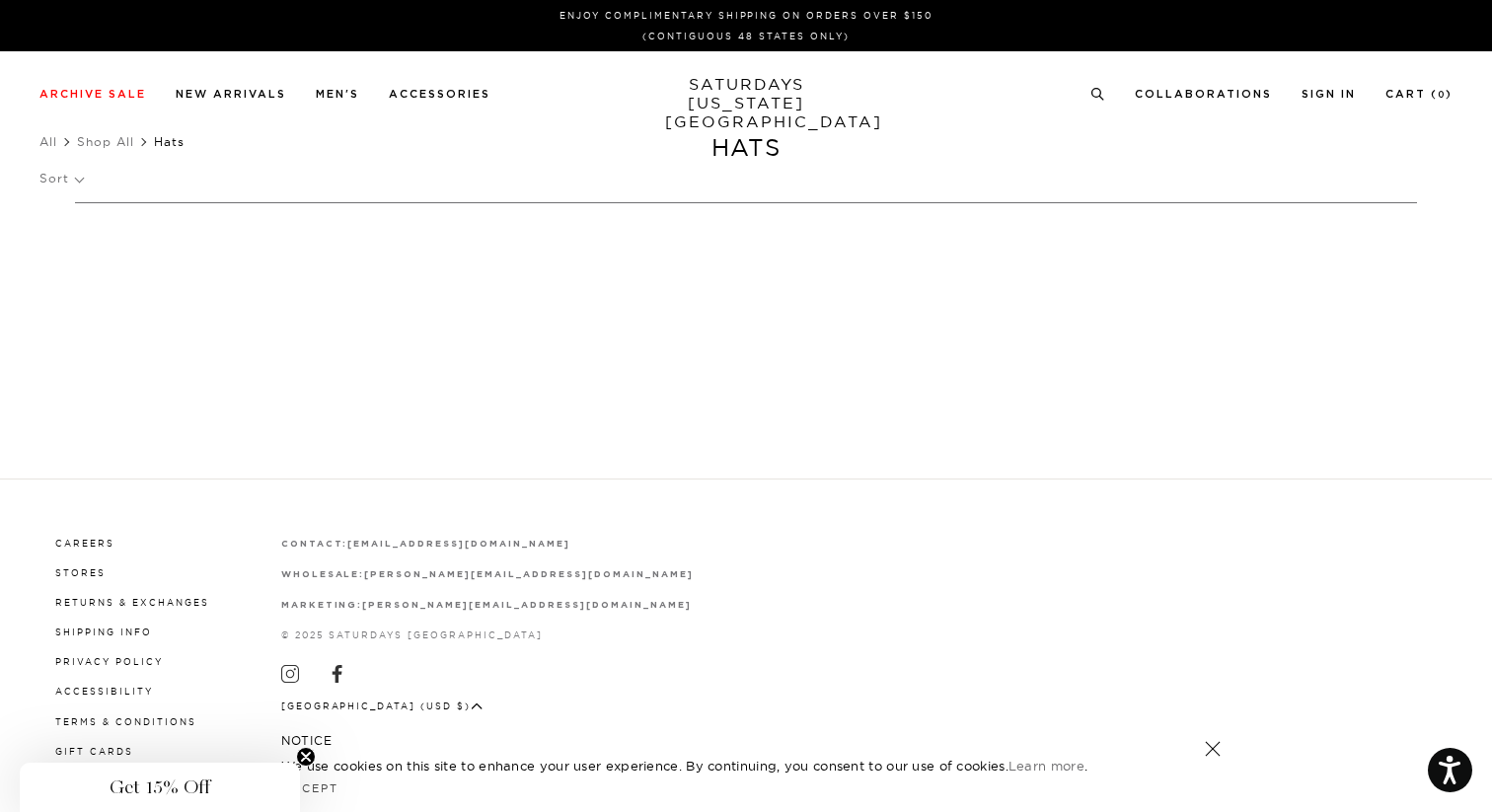 click on "Archive Sale
Men's
Tees
Shirts
Shorts
Swim
Knitwear
Pants
Sweats
Women's" at bounding box center [746, 93] 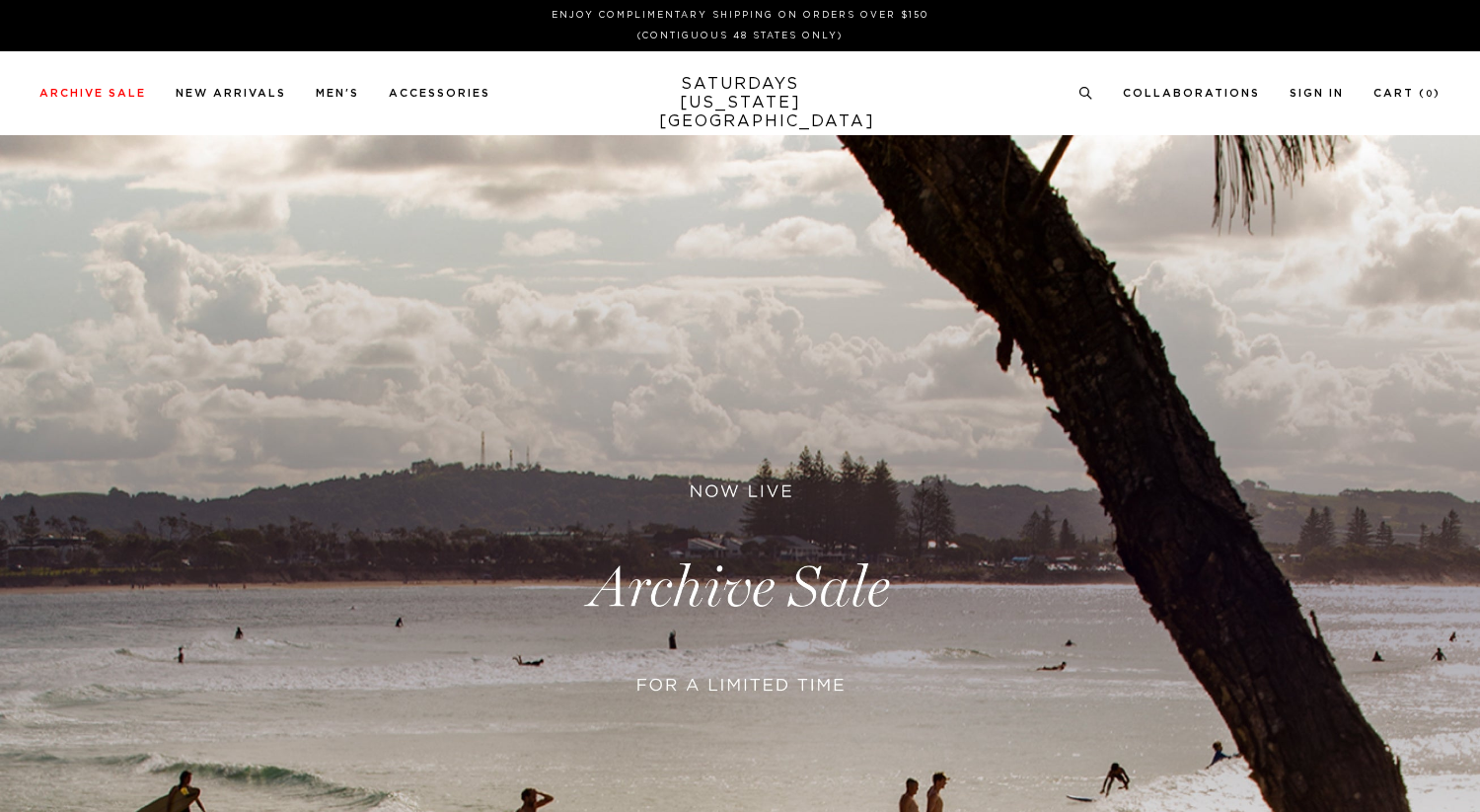 scroll, scrollTop: 0, scrollLeft: 0, axis: both 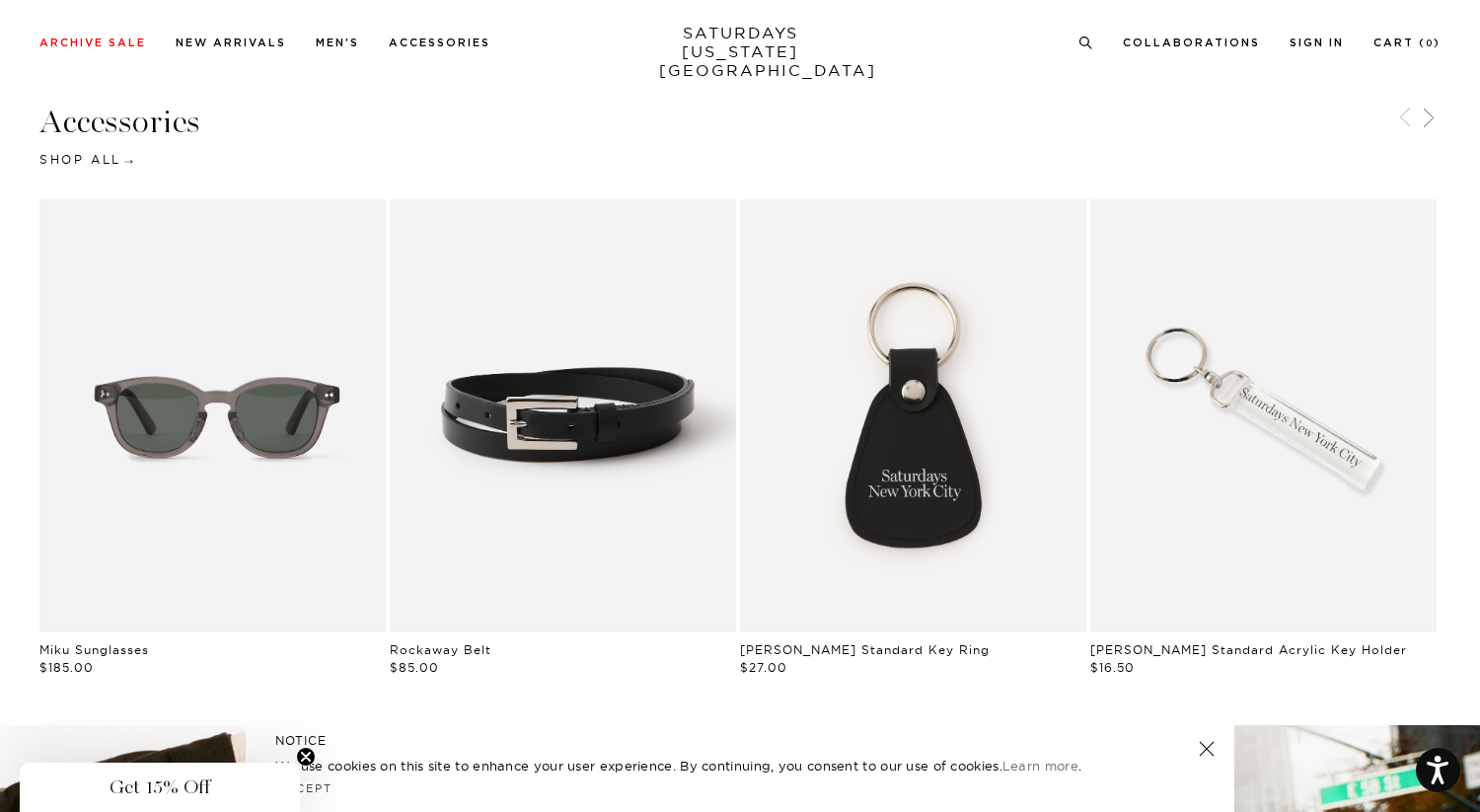 click on "Shop All" at bounding box center (85, 159) 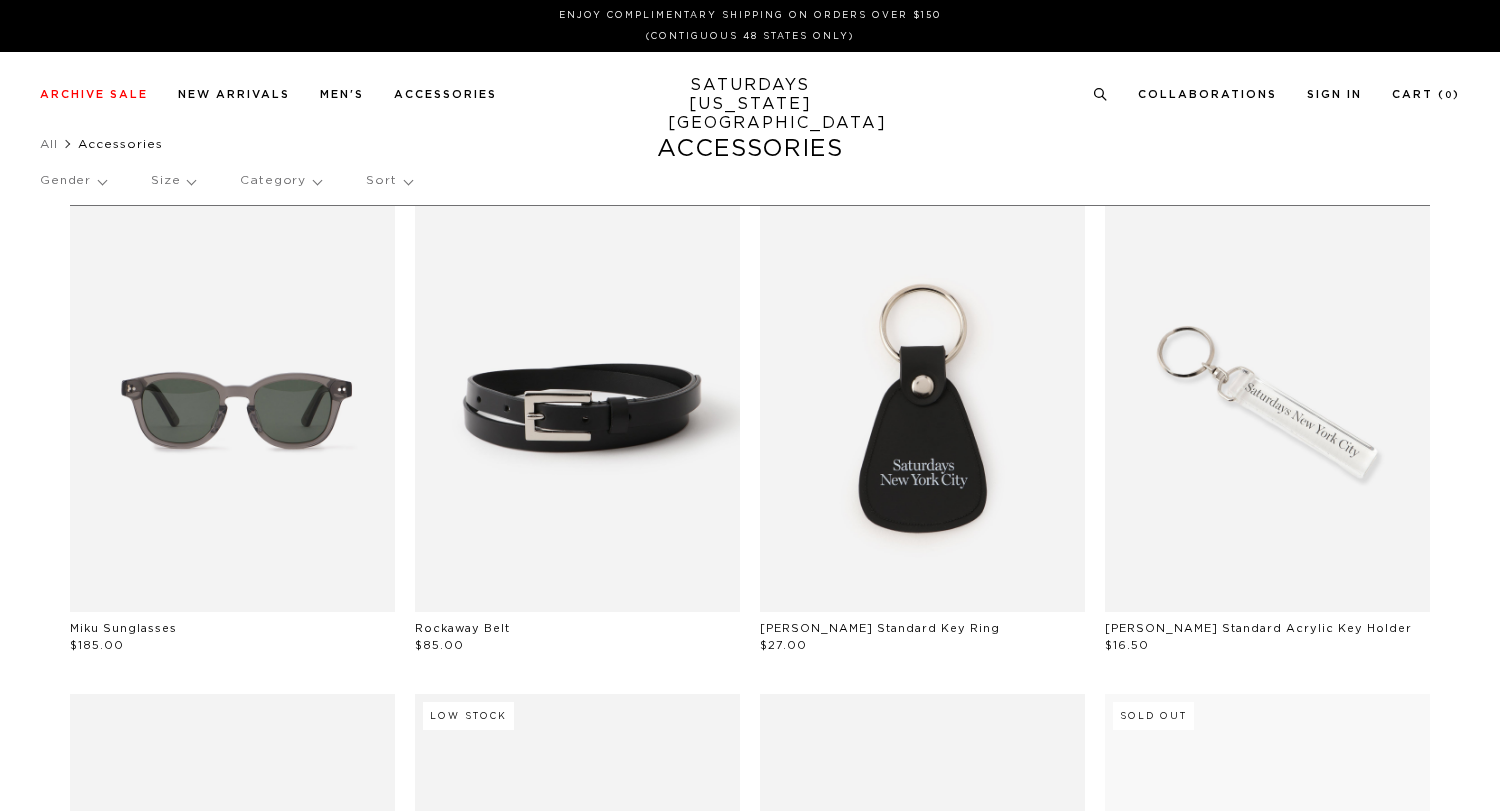 scroll, scrollTop: 0, scrollLeft: 0, axis: both 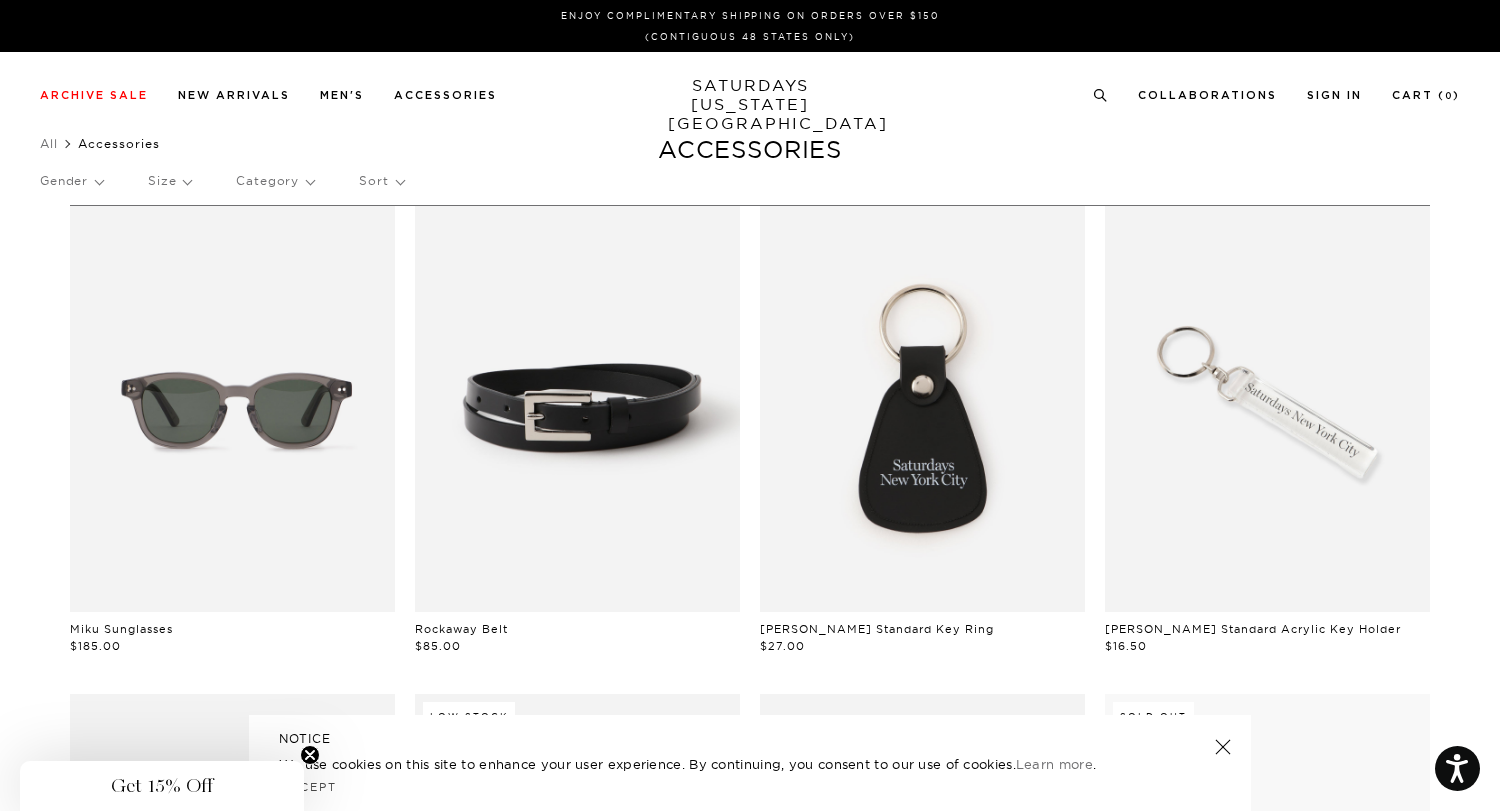 click on "Category" at bounding box center (275, 181) 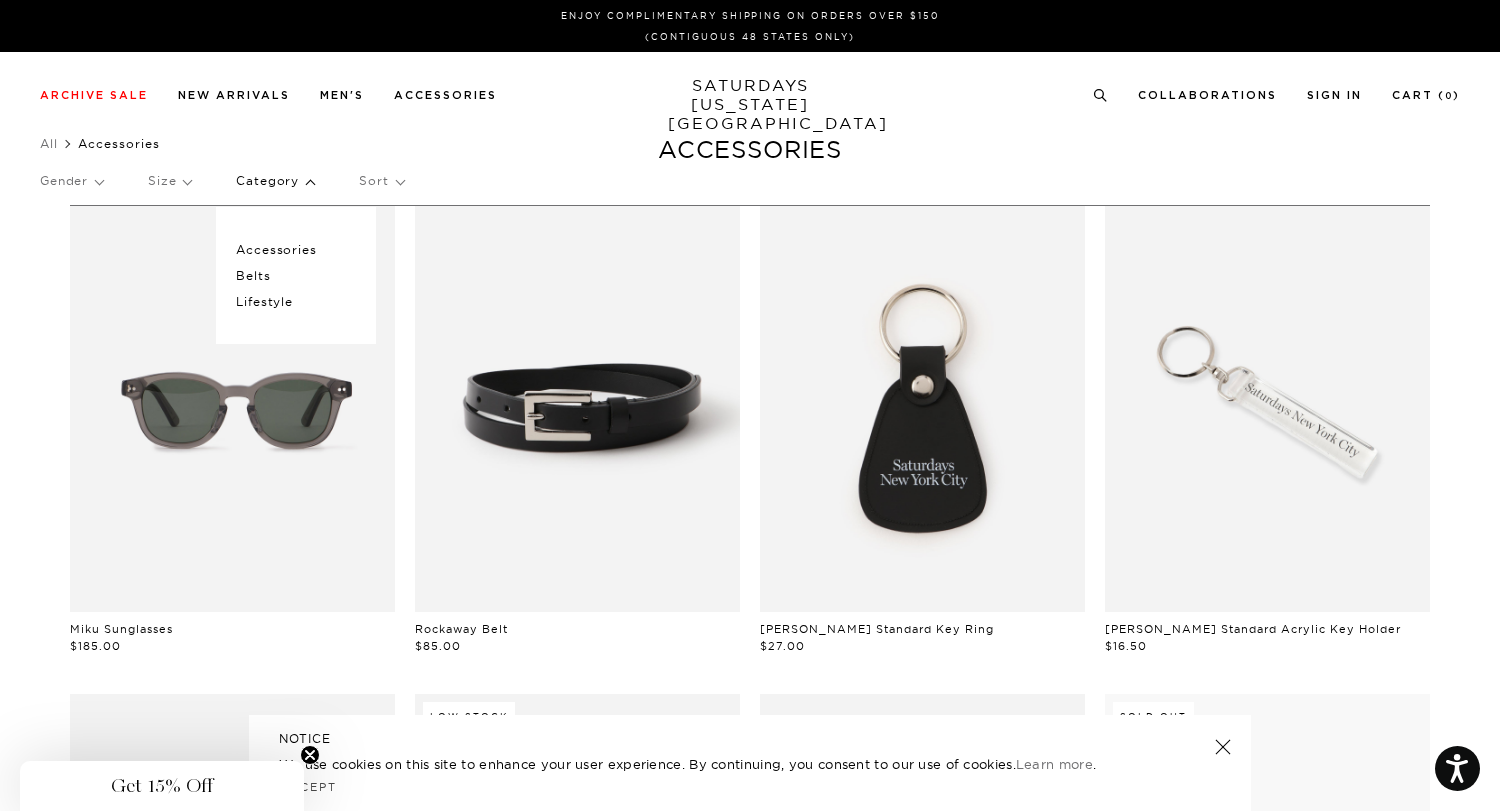click on "Category" at bounding box center [275, 181] 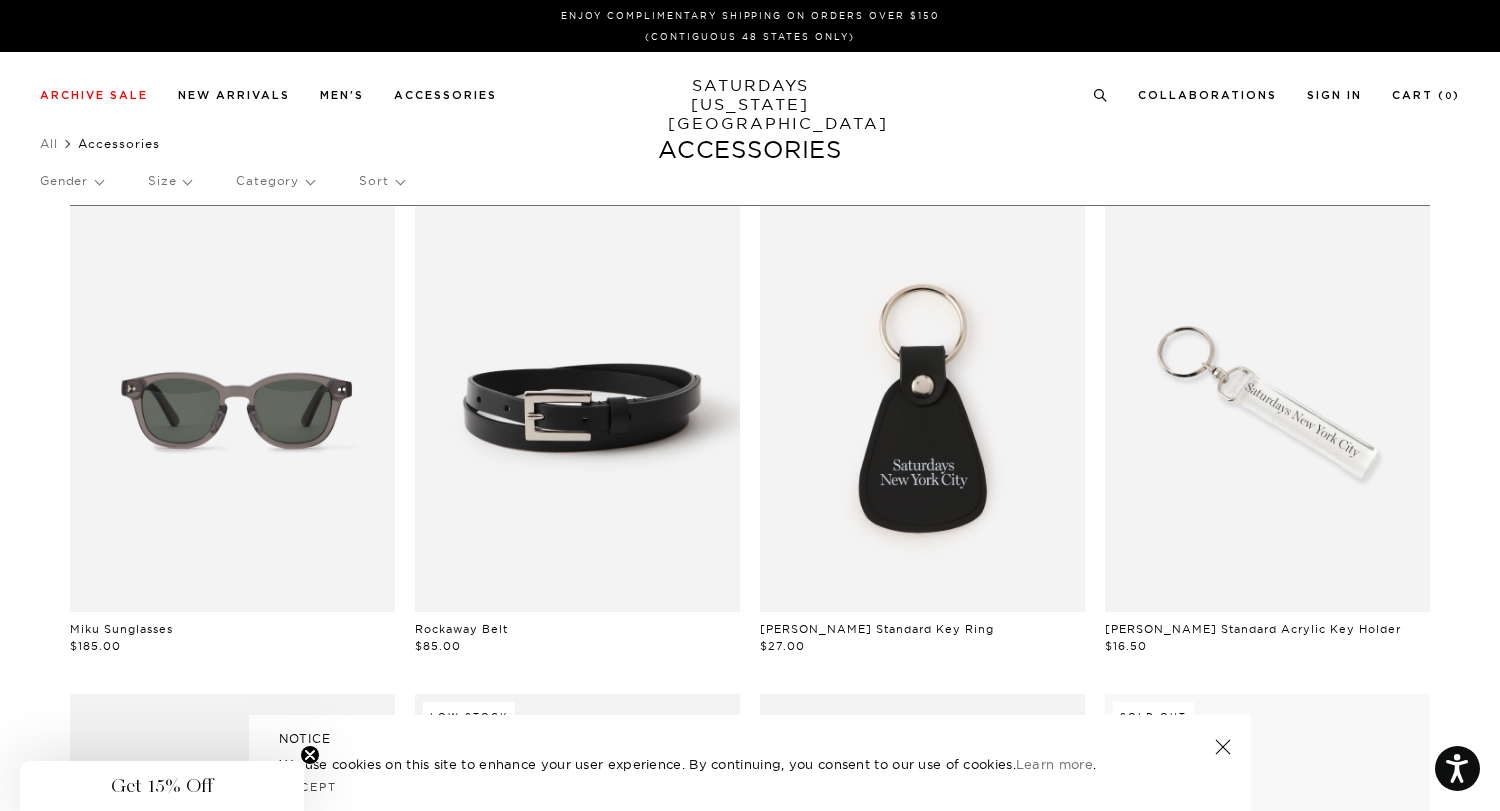 click on "Gender" at bounding box center (71, 181) 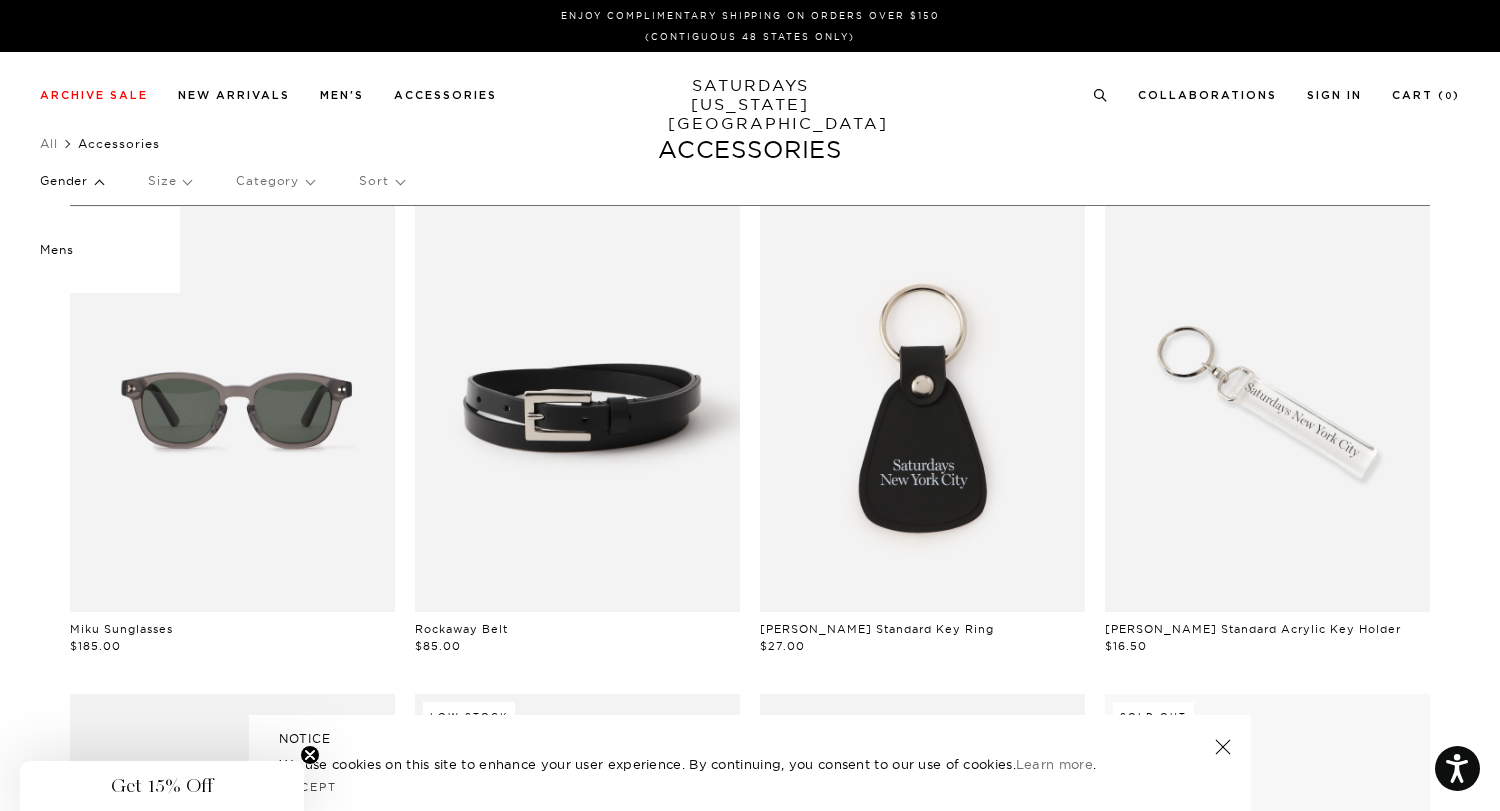 click on "Gender" at bounding box center [71, 181] 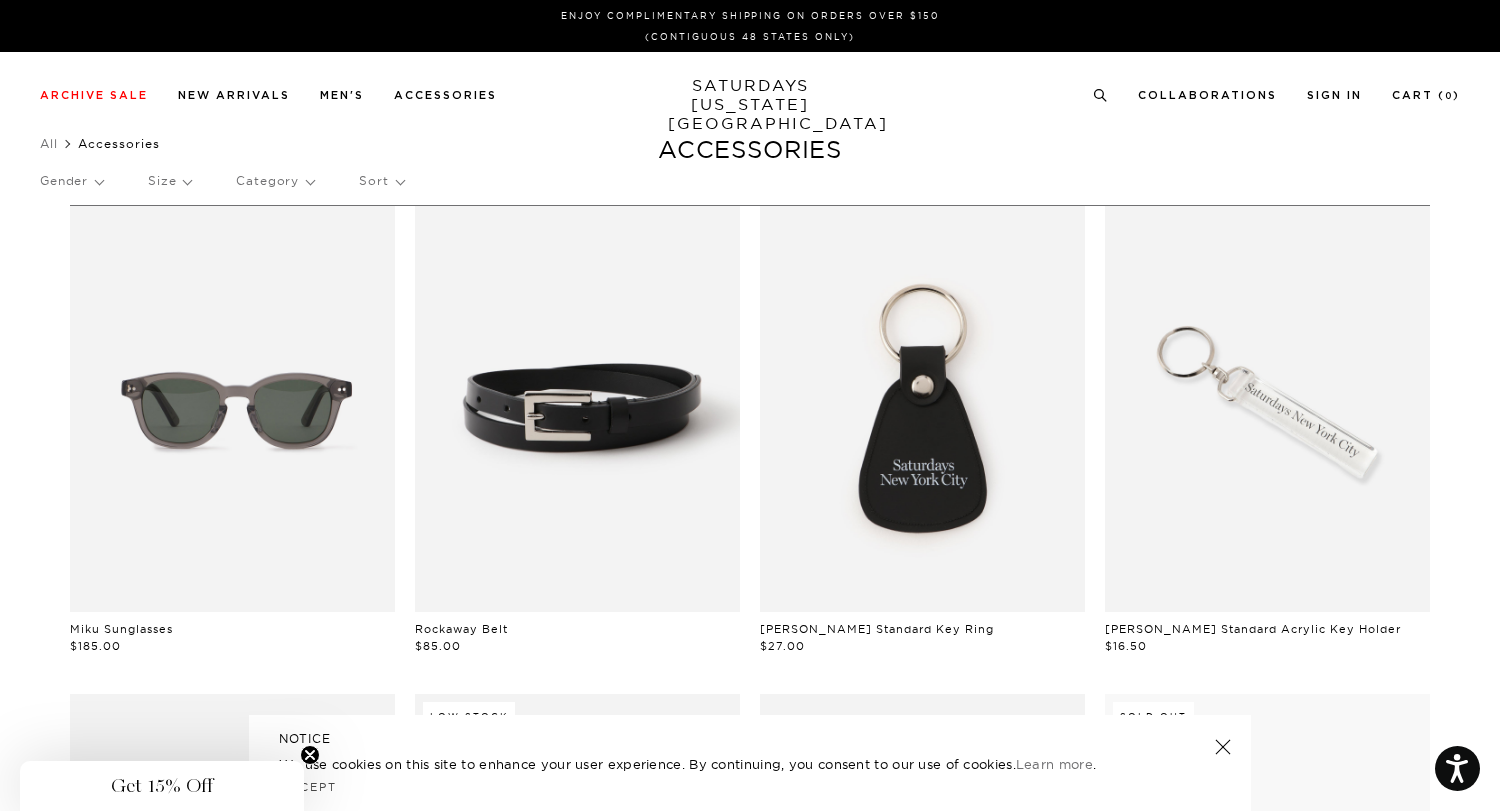 click on "SATURDAYS   NEW YORK CITY" at bounding box center [750, 104] 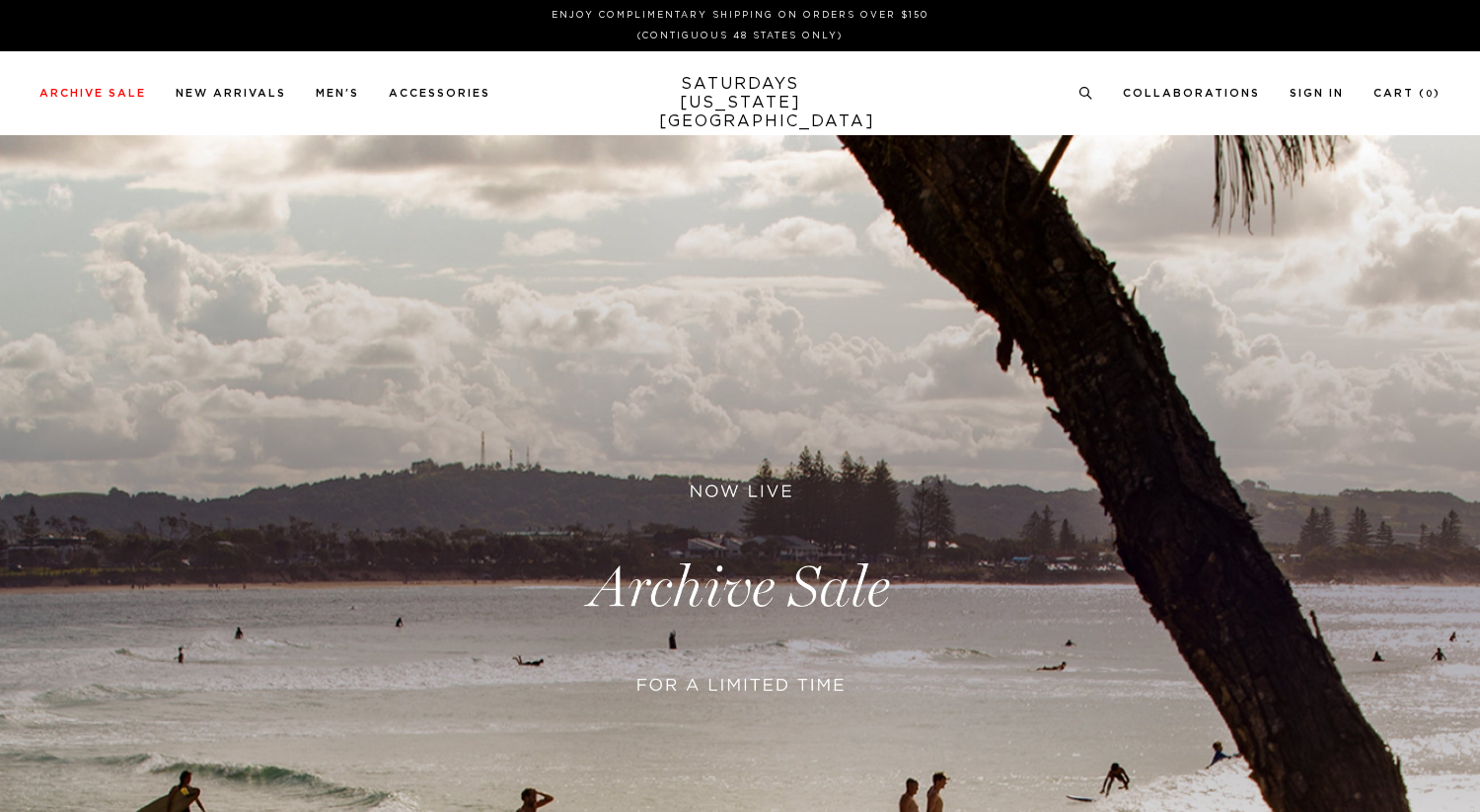 scroll, scrollTop: 0, scrollLeft: 0, axis: both 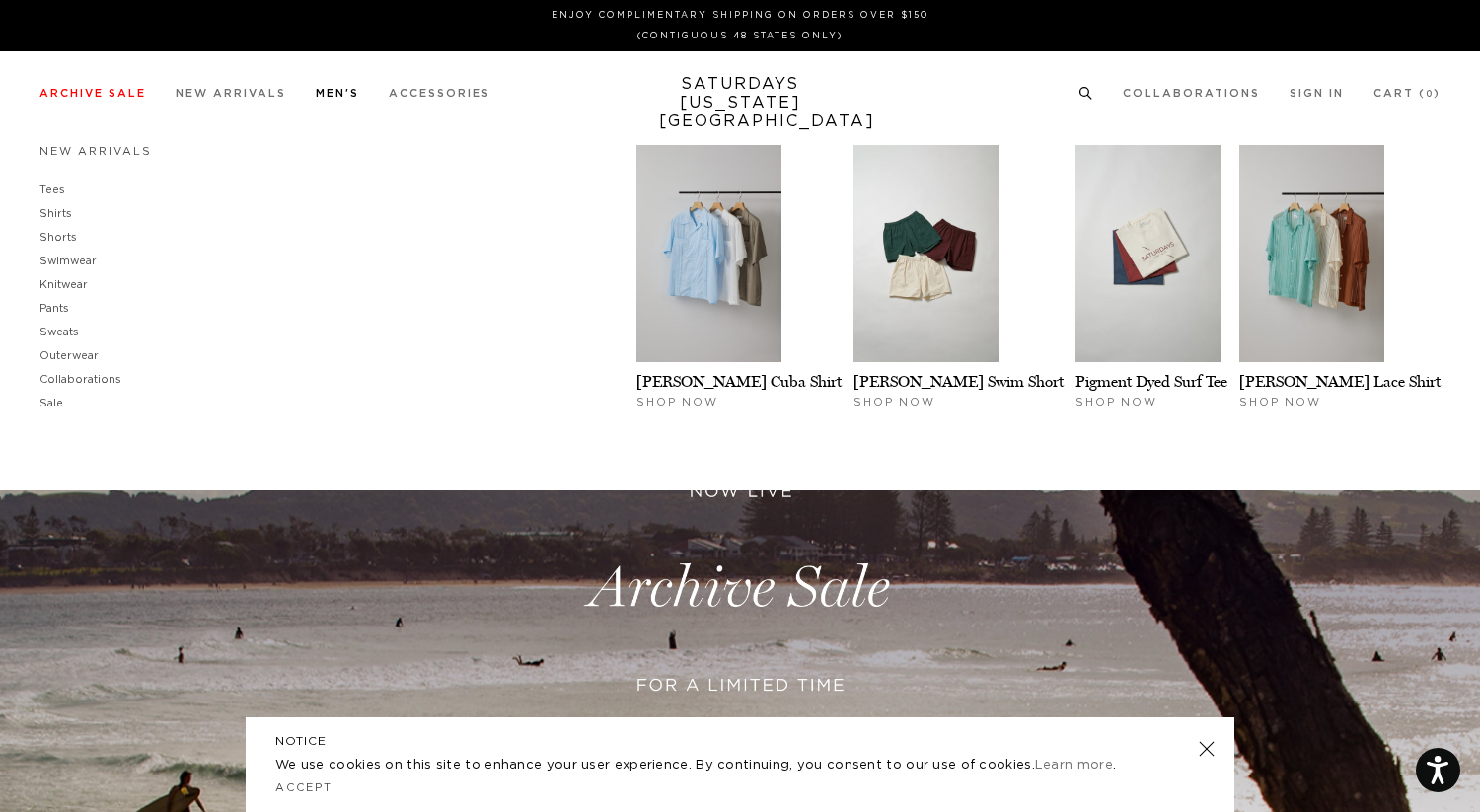 click on "Men's" at bounding box center (337, 93) 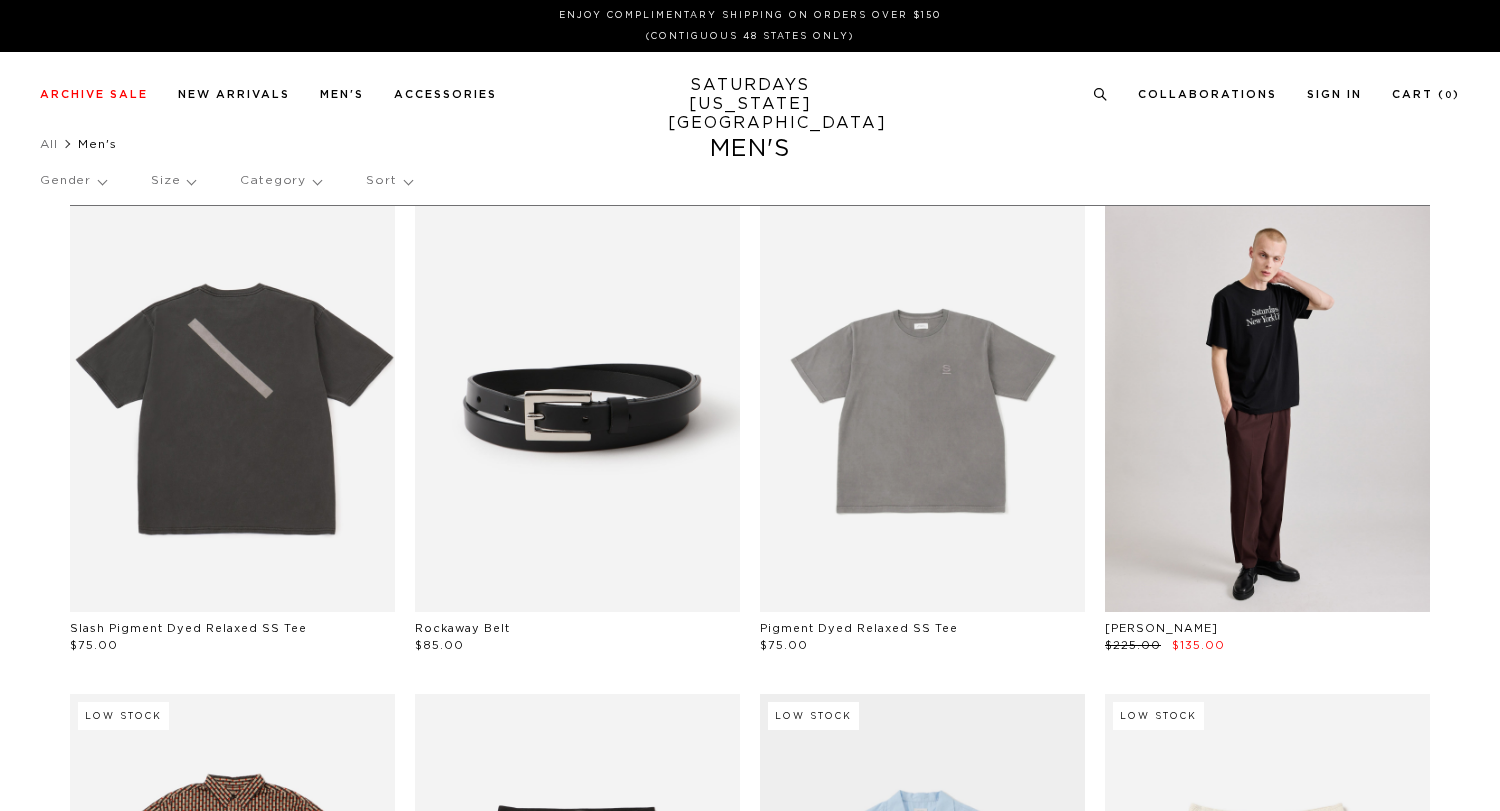 scroll, scrollTop: 0, scrollLeft: 0, axis: both 